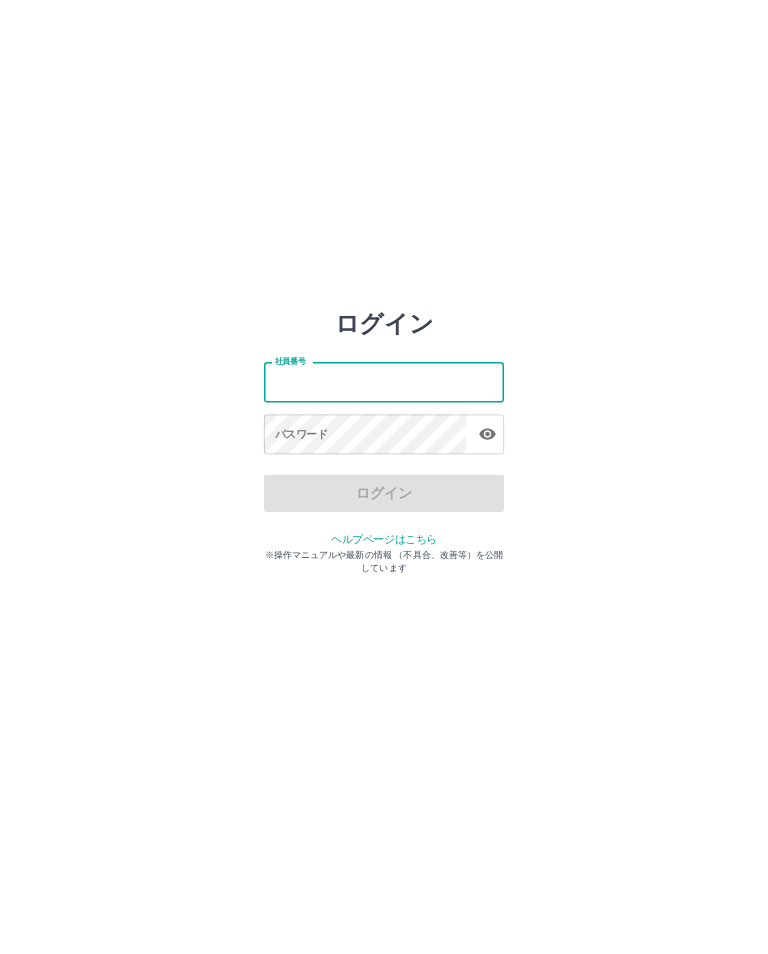 scroll, scrollTop: 0, scrollLeft: 0, axis: both 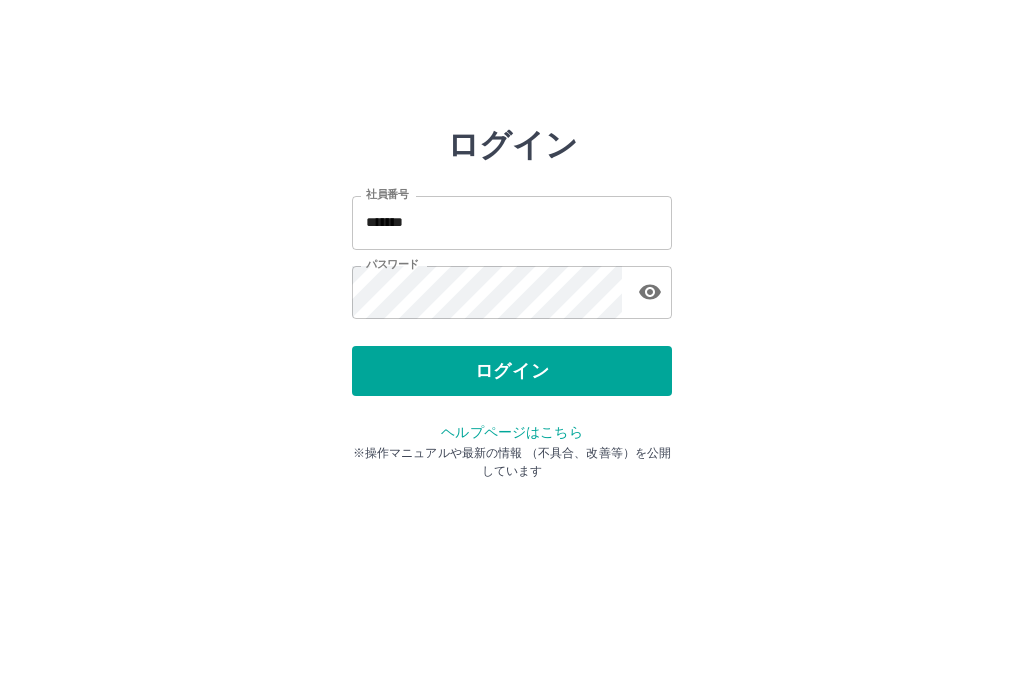 click on "*******" at bounding box center [512, 222] 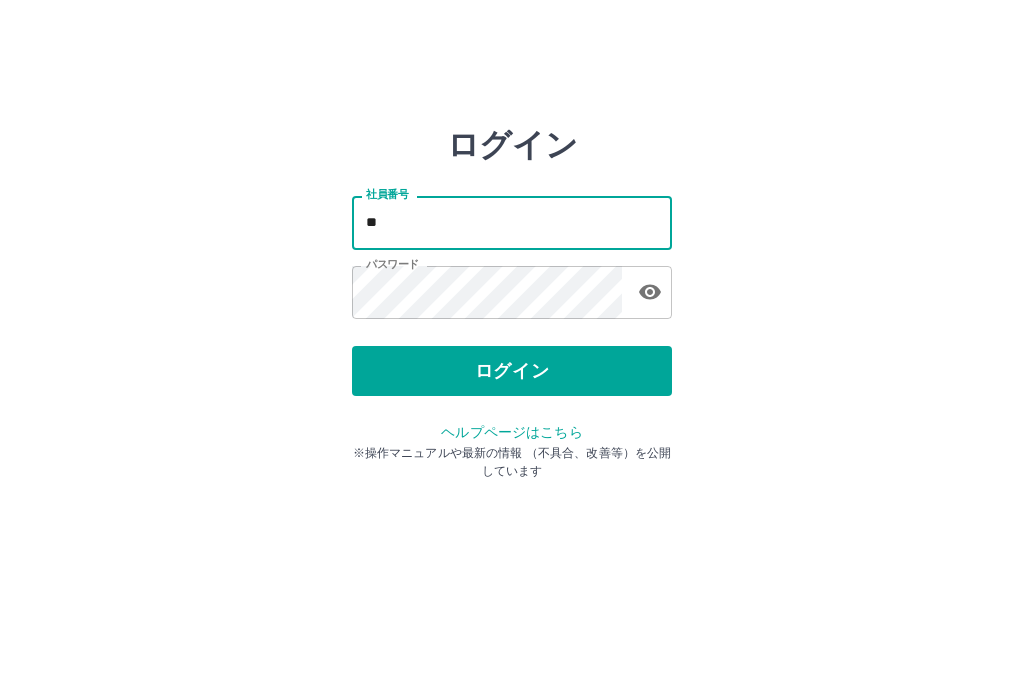 type on "*" 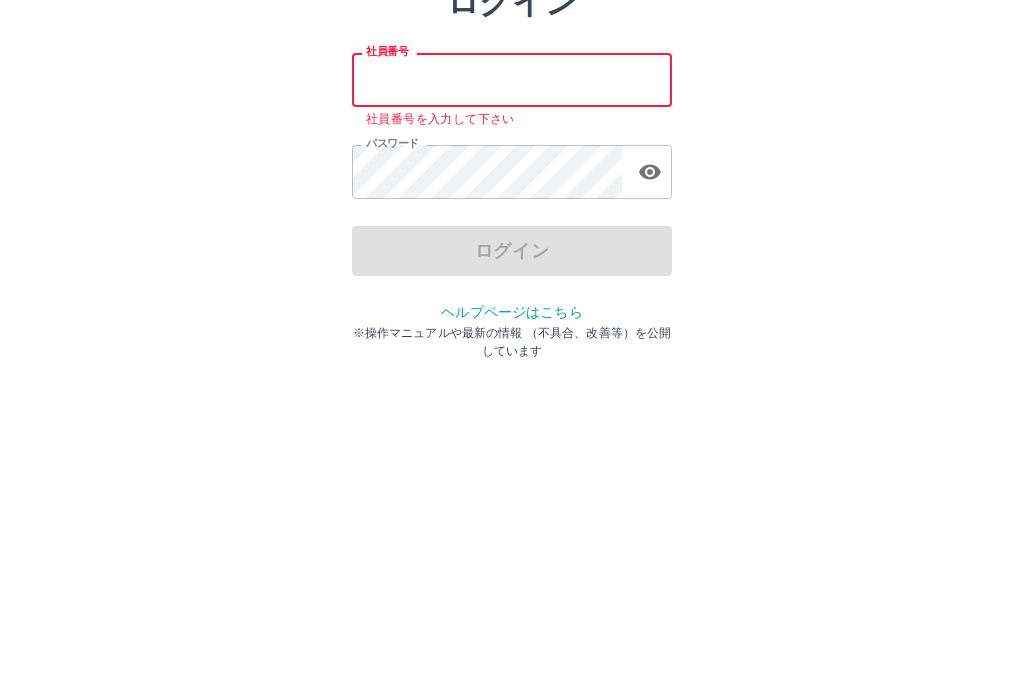 type 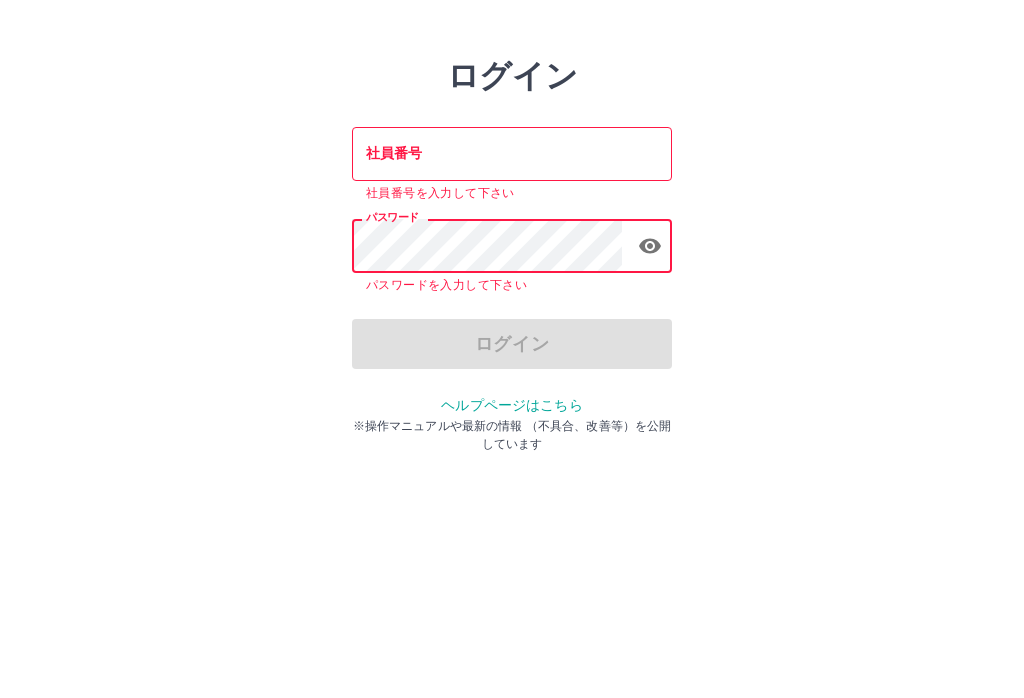 click on "社員番号" at bounding box center (512, 222) 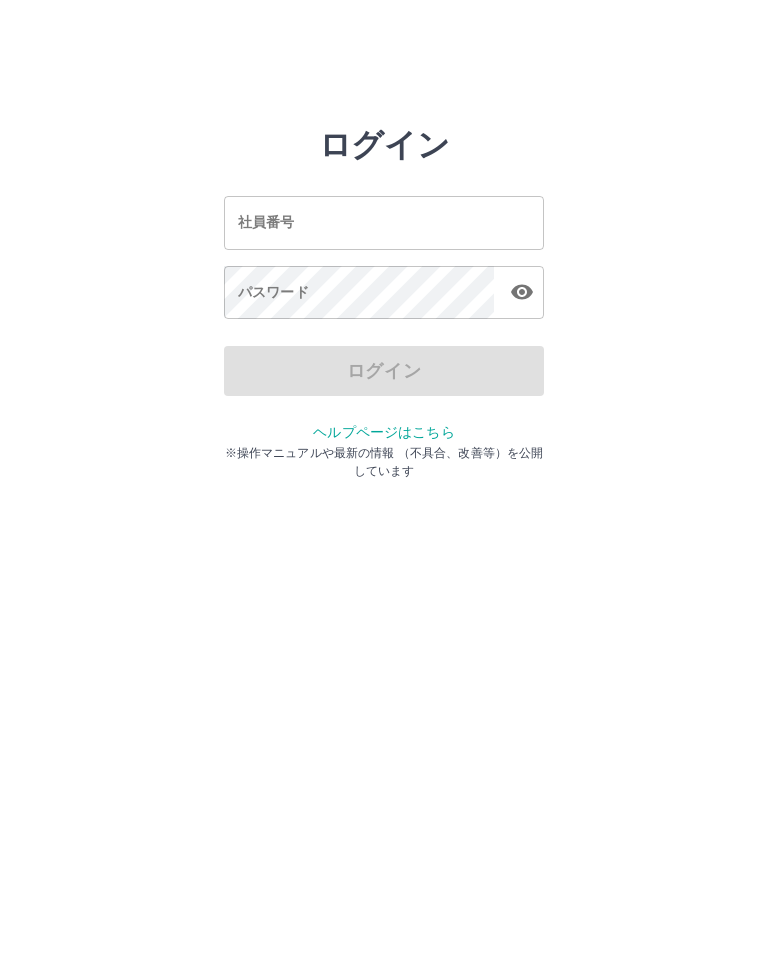 scroll, scrollTop: 0, scrollLeft: 0, axis: both 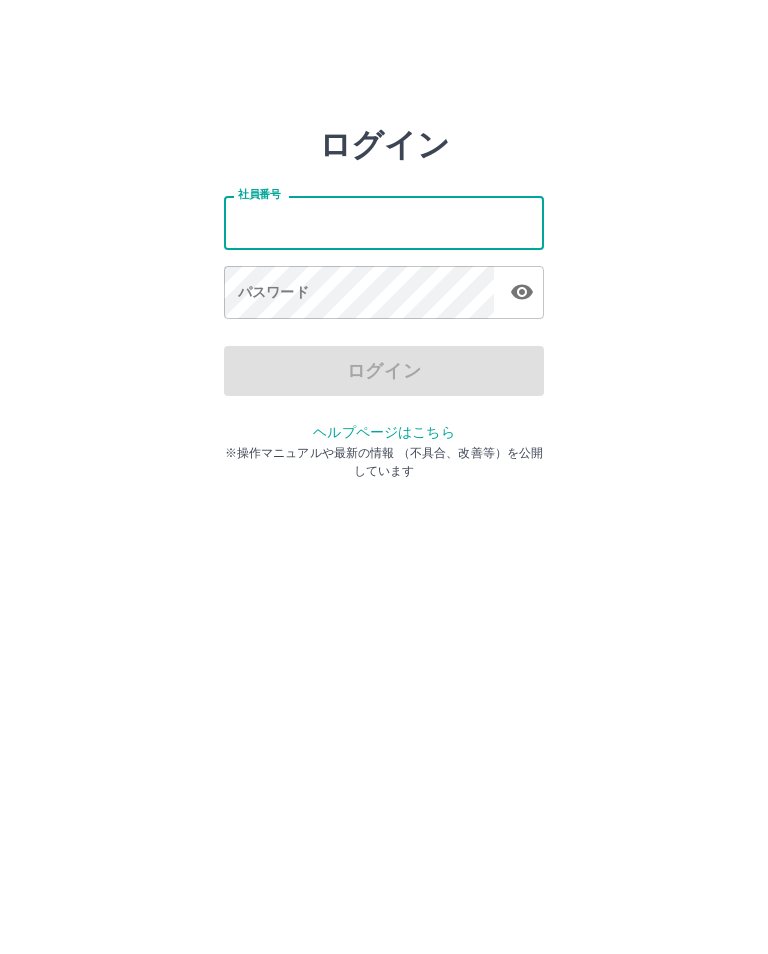 click on "社員番号" at bounding box center [384, 222] 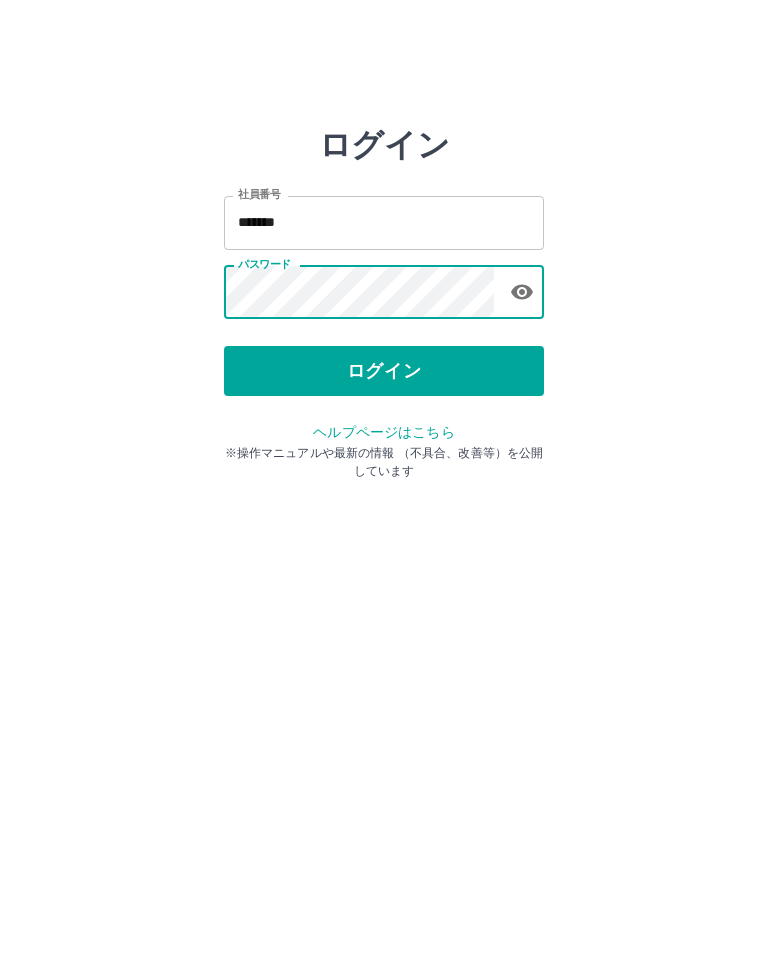 click 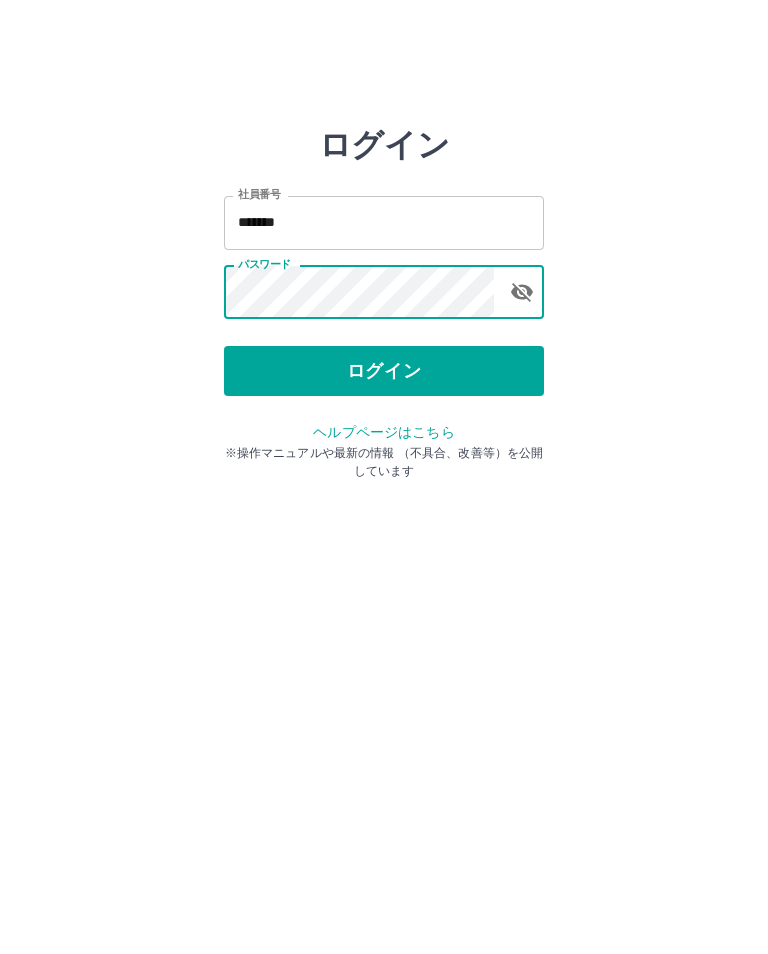 click on "ログイン" at bounding box center [384, 371] 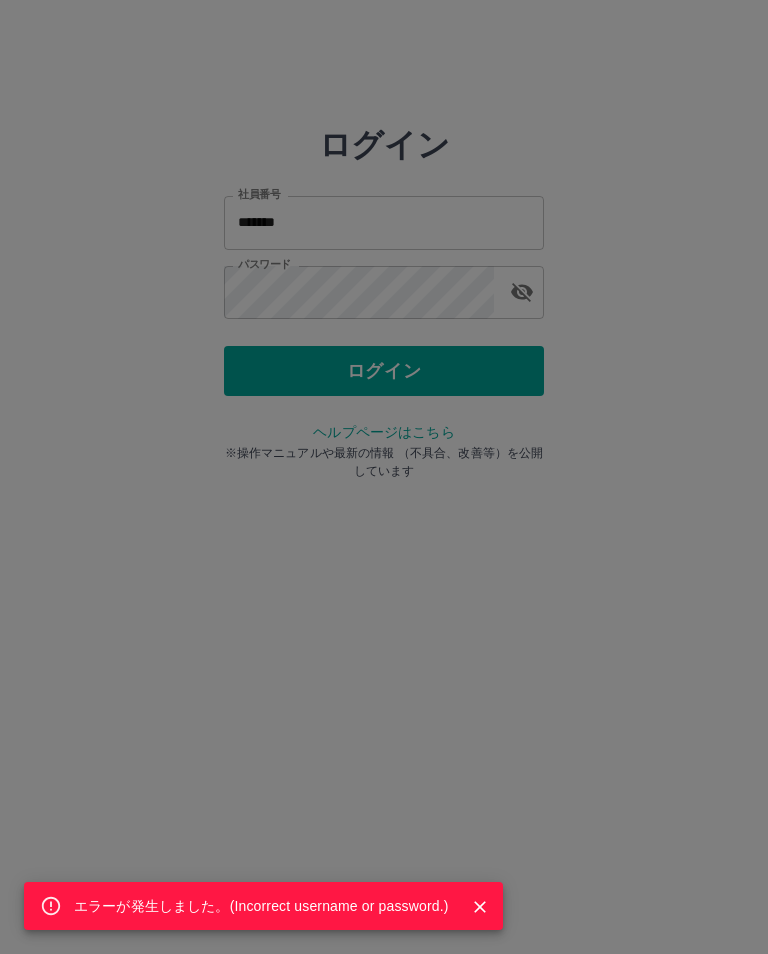 click at bounding box center [480, 907] 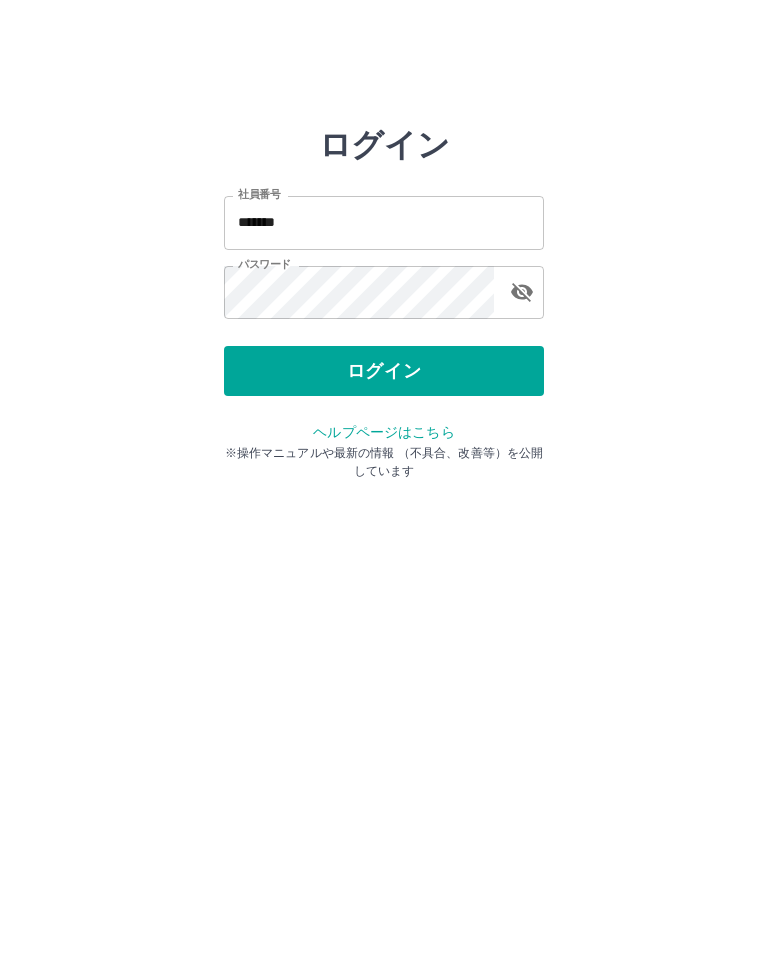 click 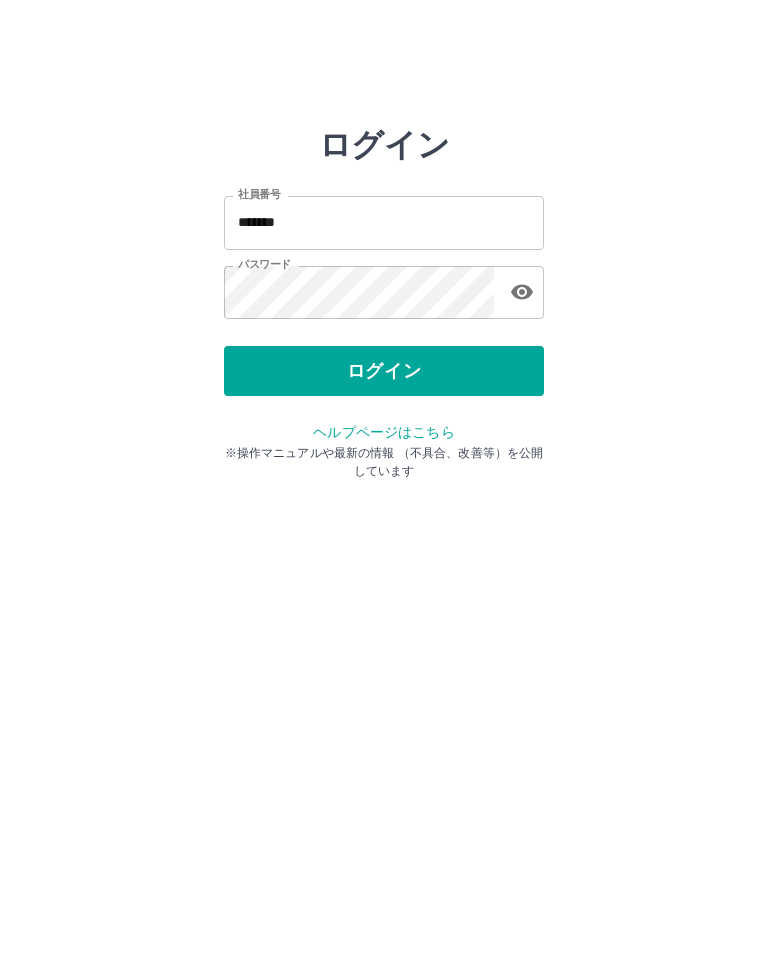click on "*******" at bounding box center [384, 222] 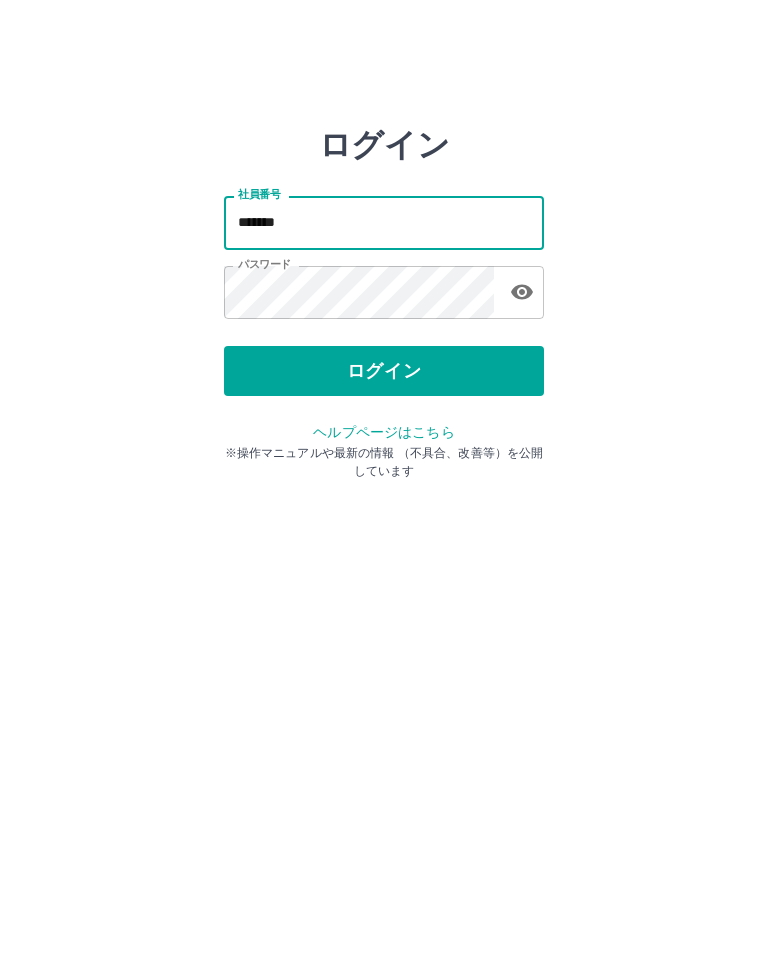 type on "*******" 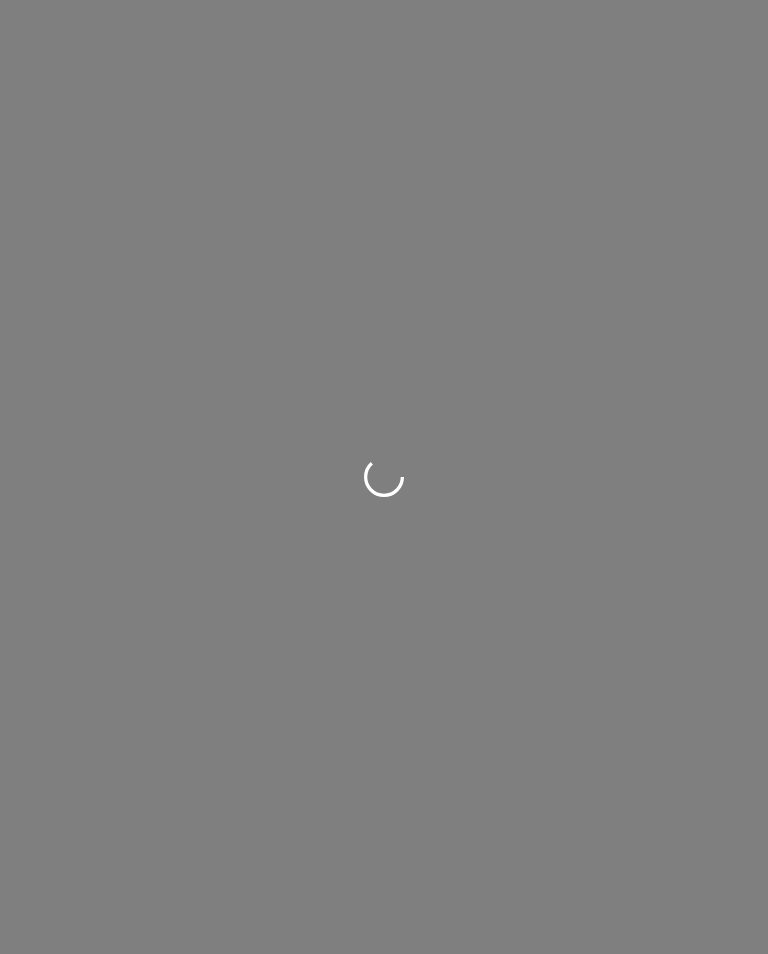scroll, scrollTop: 0, scrollLeft: 0, axis: both 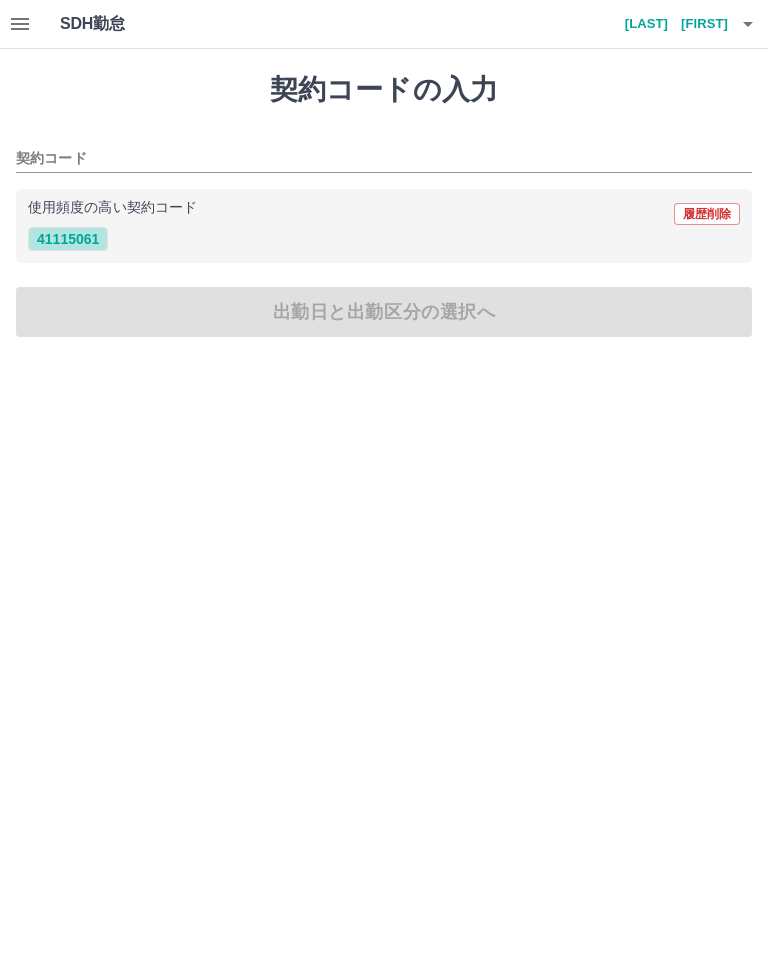 click on "41115061" at bounding box center [68, 239] 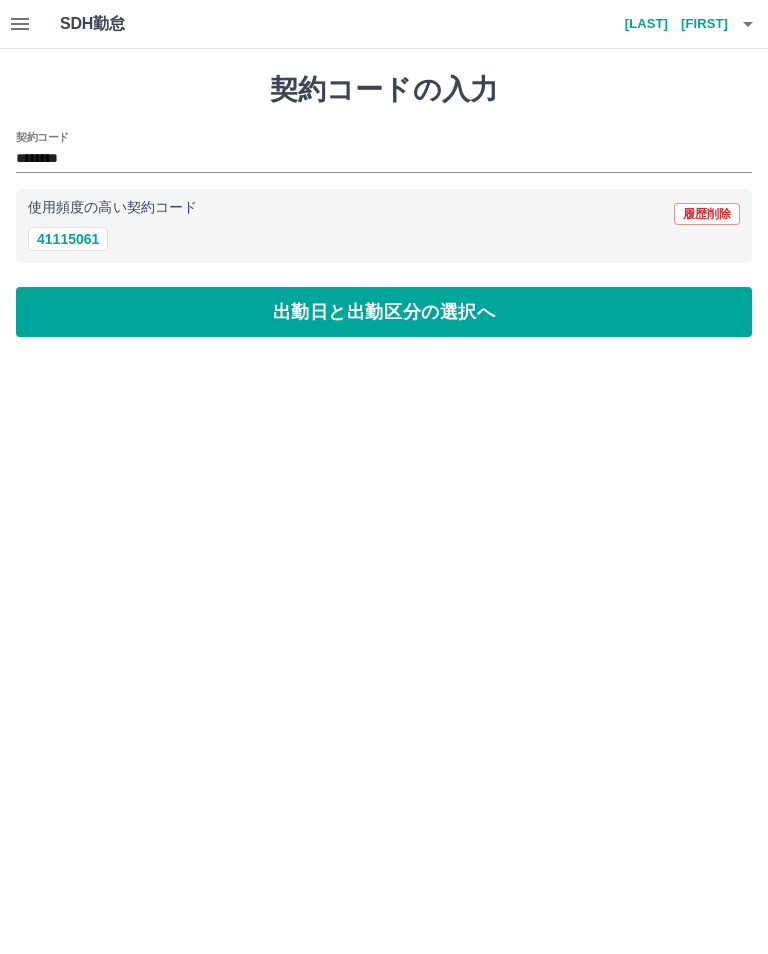 click on "出勤日と出勤区分の選択へ" at bounding box center [384, 312] 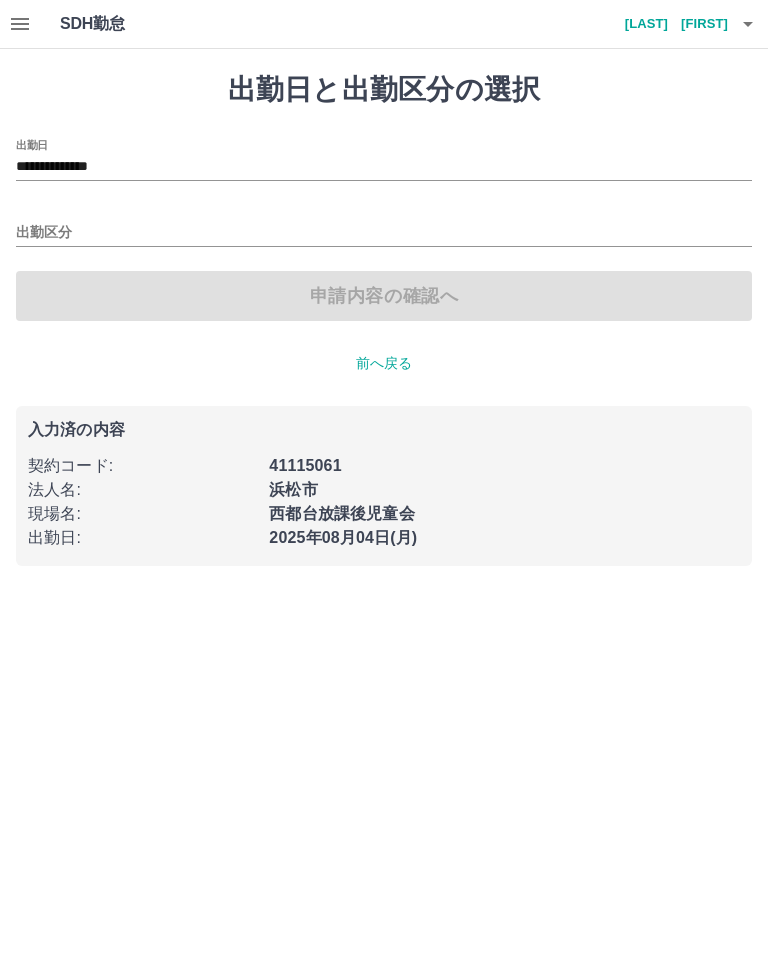 click on "出勤区分" at bounding box center [384, 233] 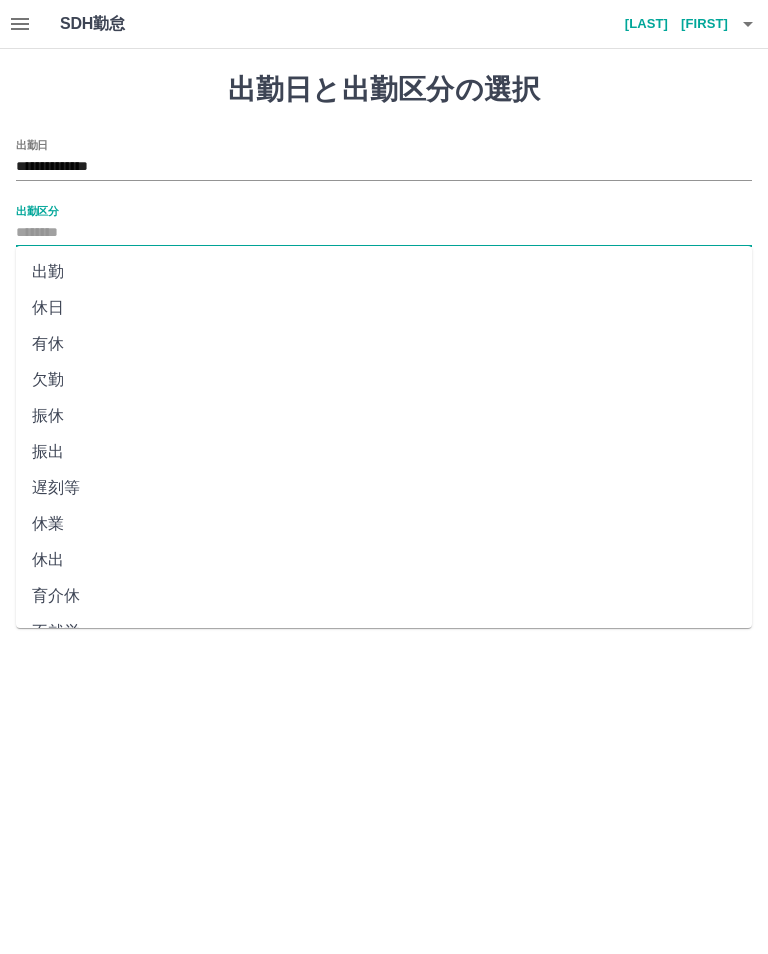 click on "出勤" at bounding box center (384, 272) 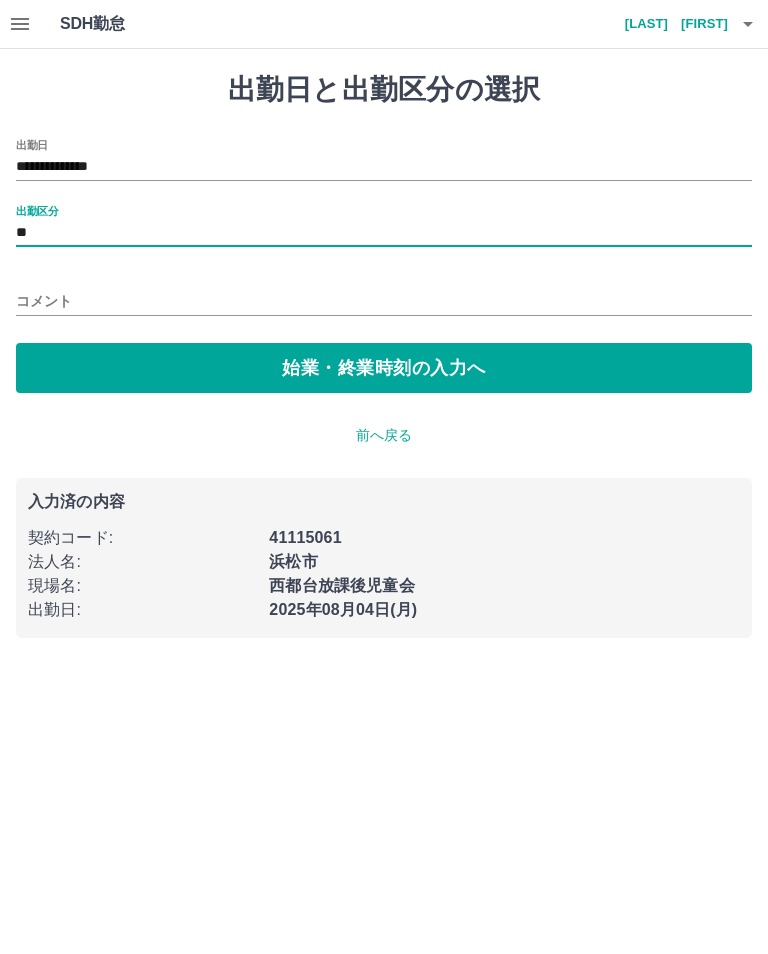 click on "始業・終業時刻の入力へ" at bounding box center (384, 368) 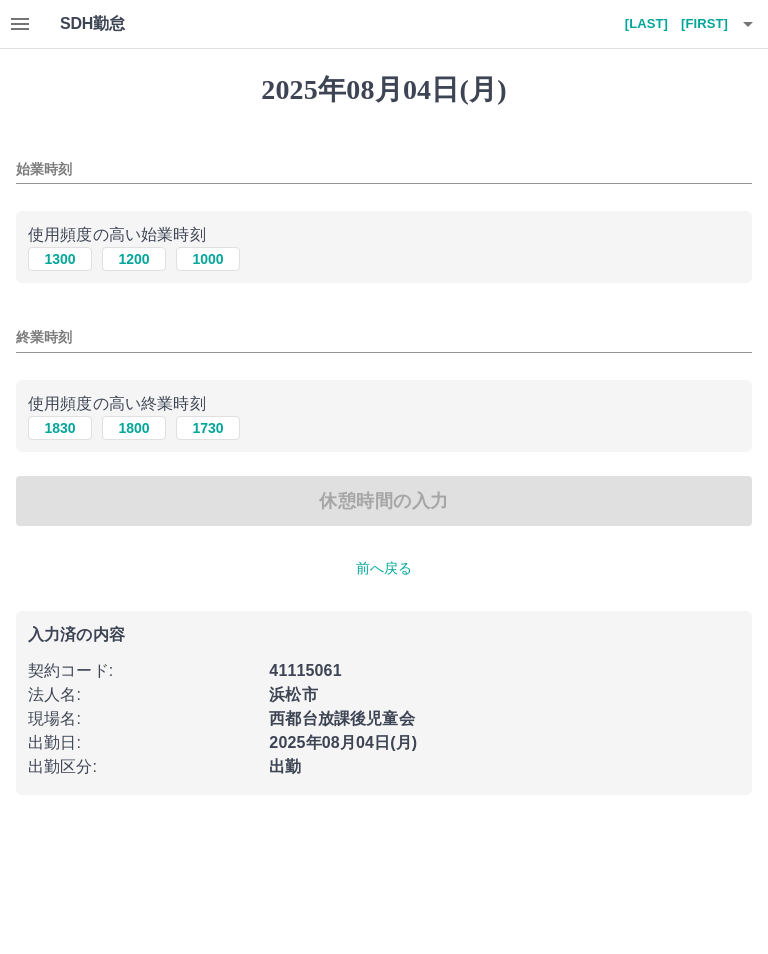 click on "[NUMBER] [NUMBER] [NUMBER]" at bounding box center (384, 259) 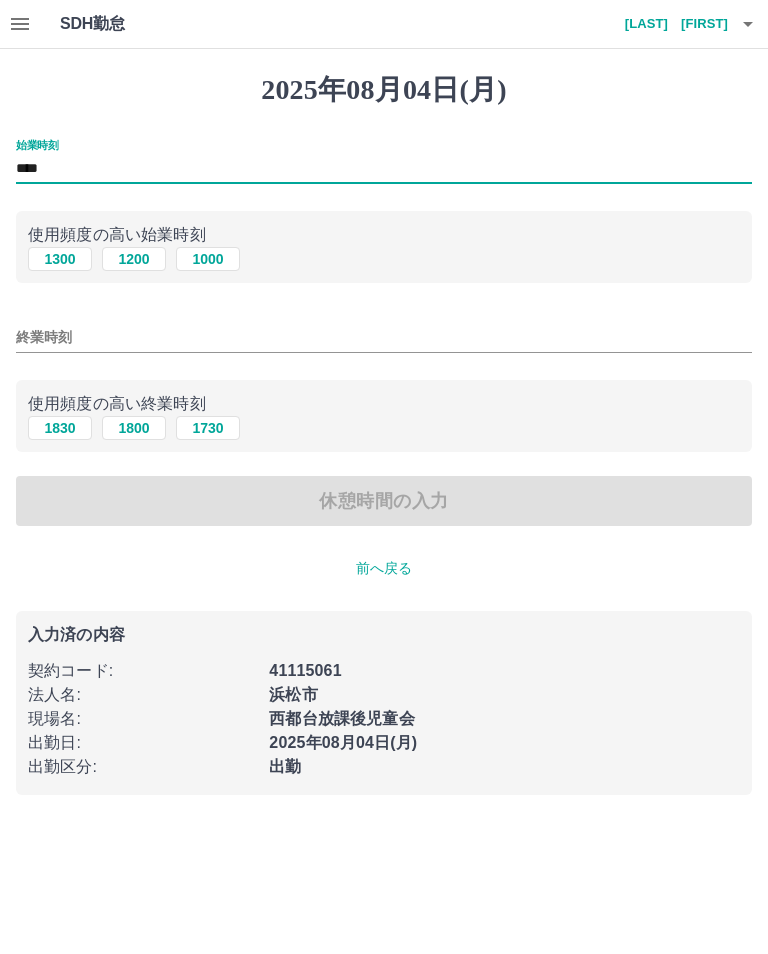 type on "****" 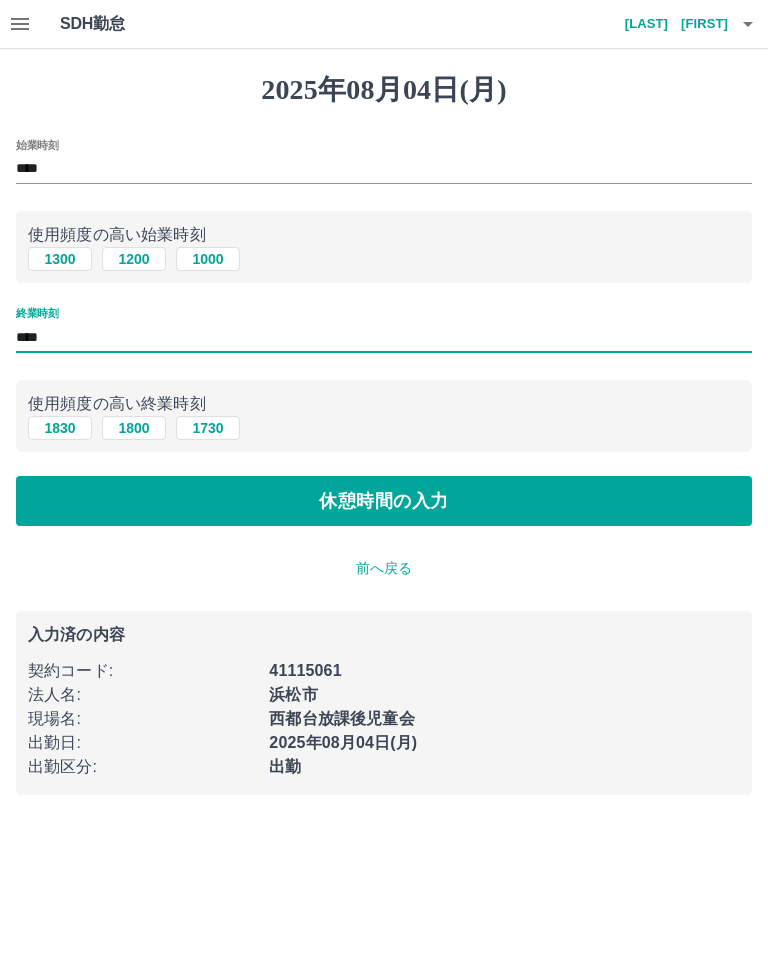 type on "****" 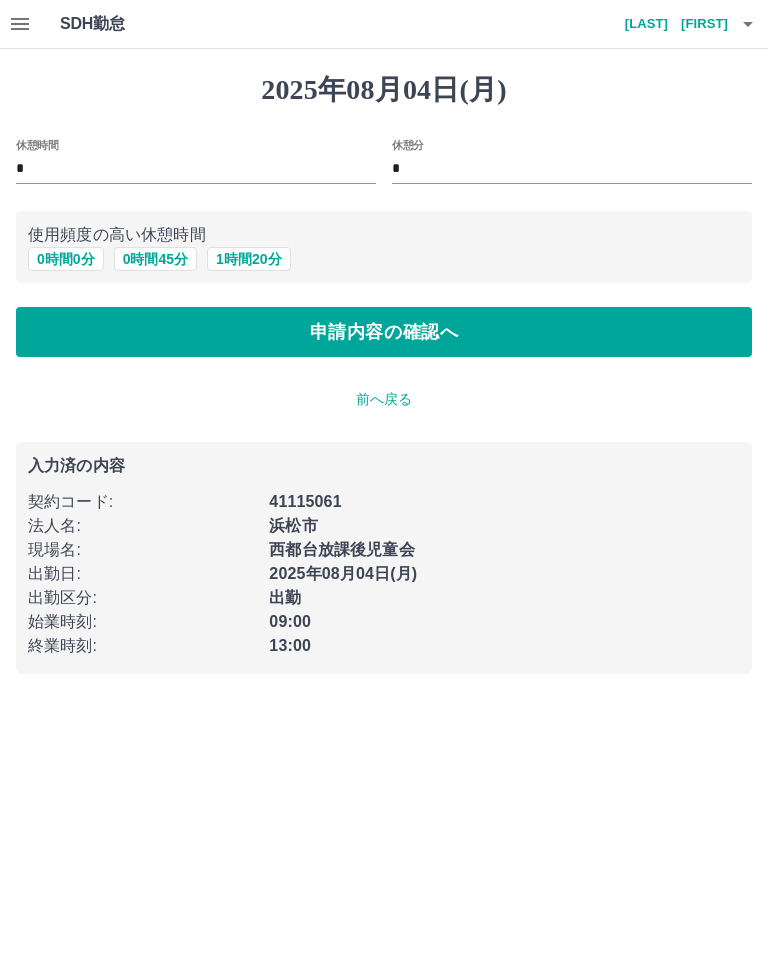 click on "0 時間 0 分" at bounding box center (66, 259) 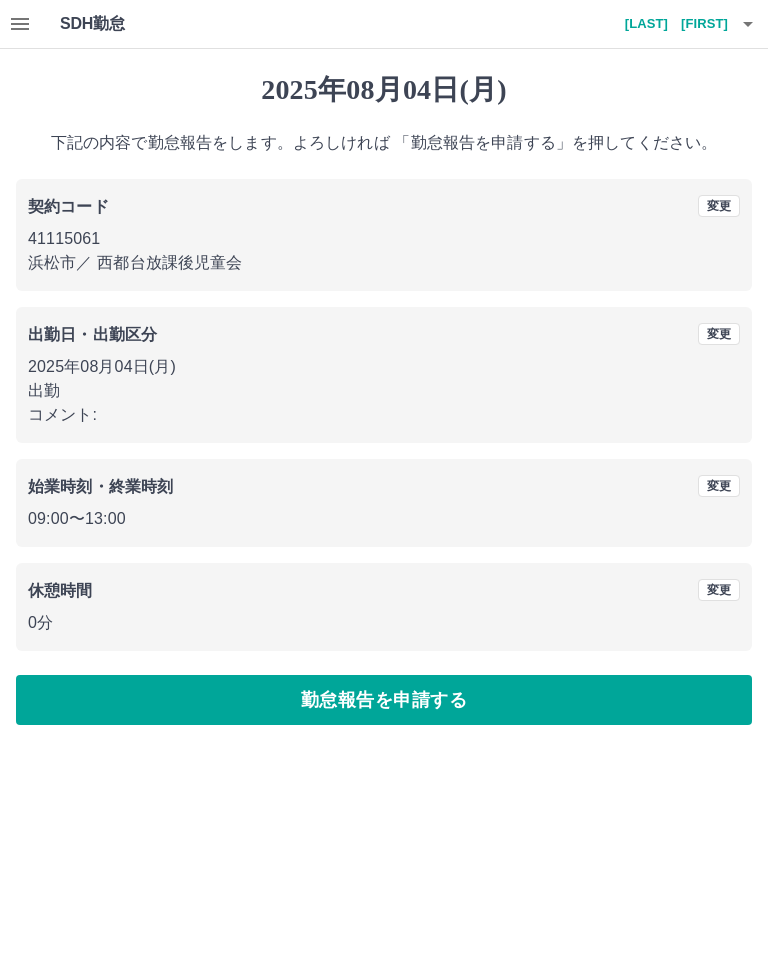 click on "勤怠報告を申請する" at bounding box center [384, 700] 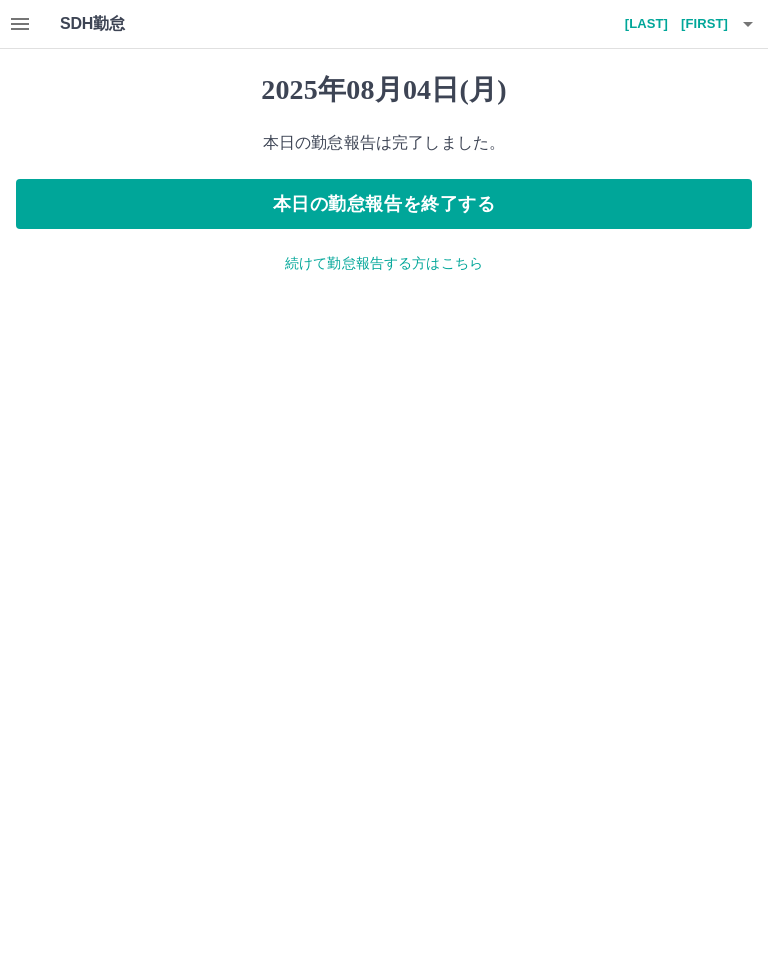 click on "本日の勤怠報告を終了する" at bounding box center [384, 204] 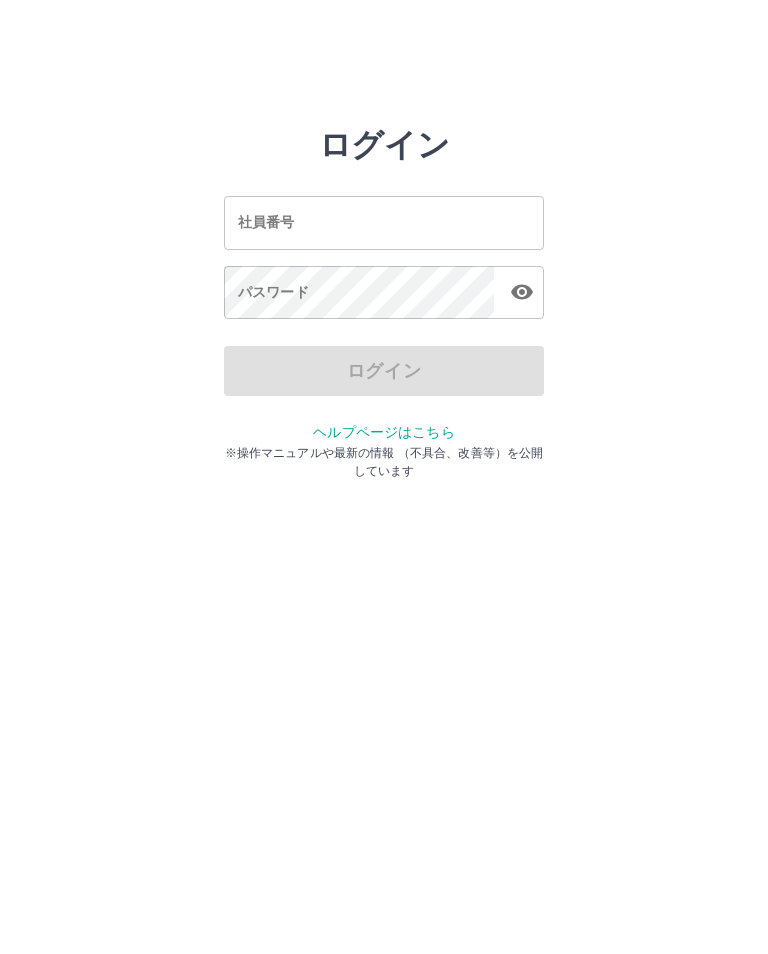 scroll, scrollTop: 0, scrollLeft: 0, axis: both 